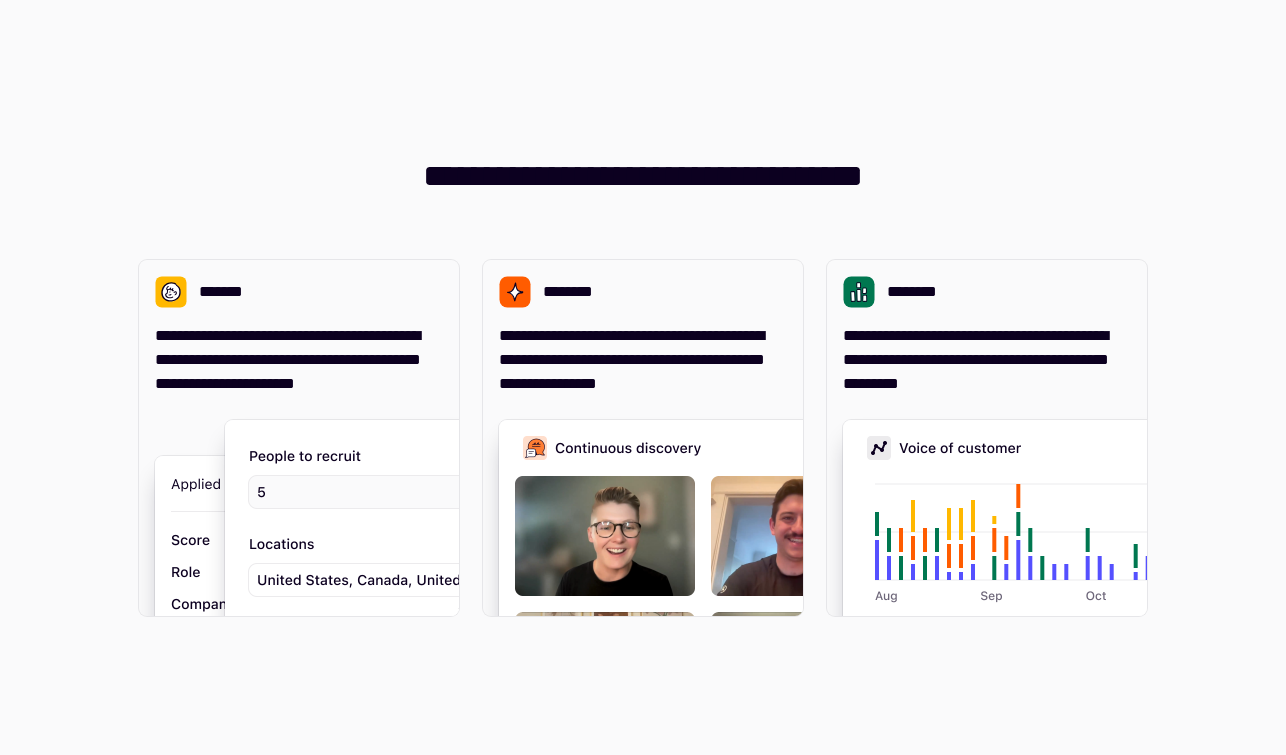 scroll, scrollTop: 0, scrollLeft: 0, axis: both 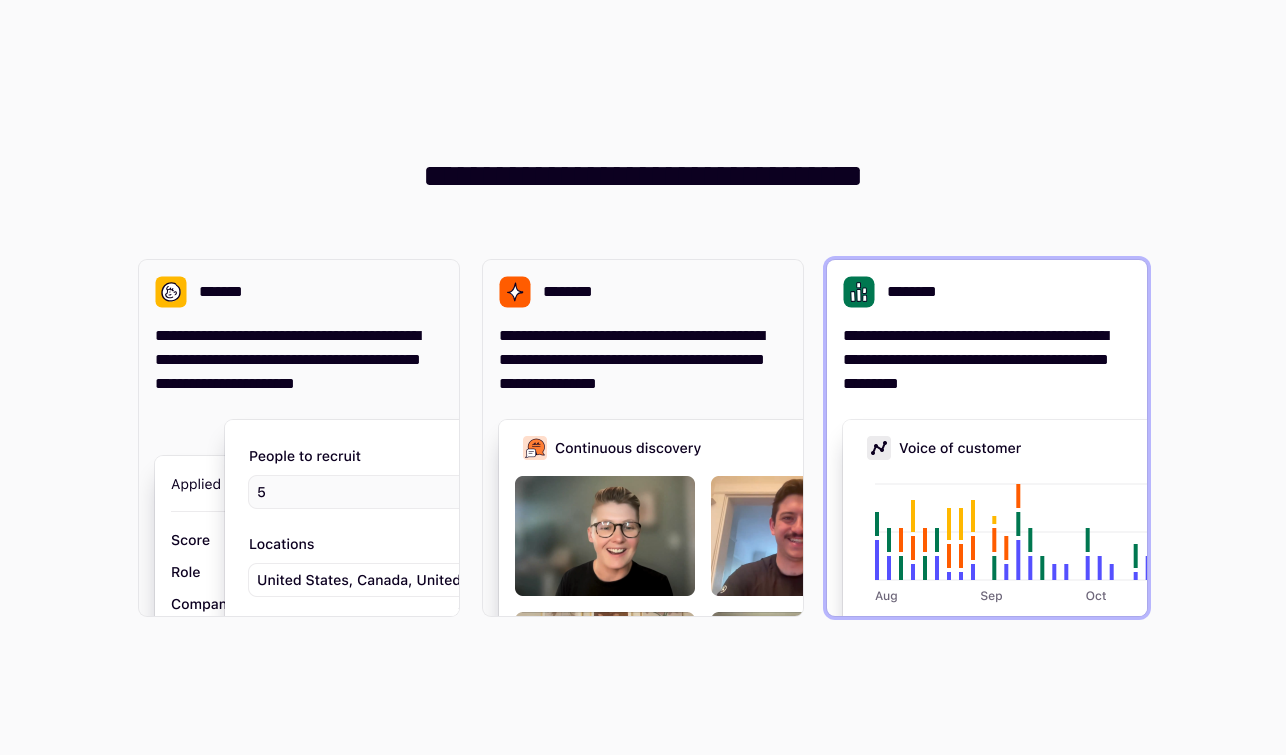click at bounding box center (1143, 620) 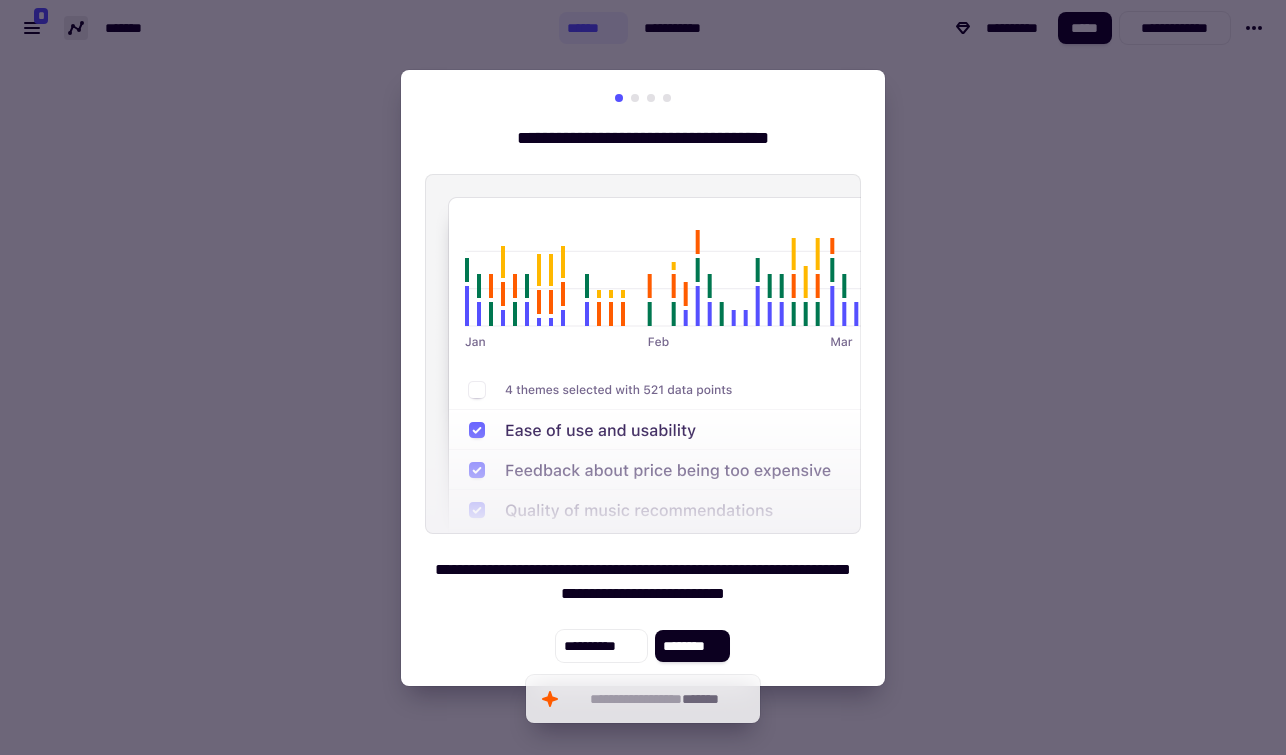 click at bounding box center [643, 377] 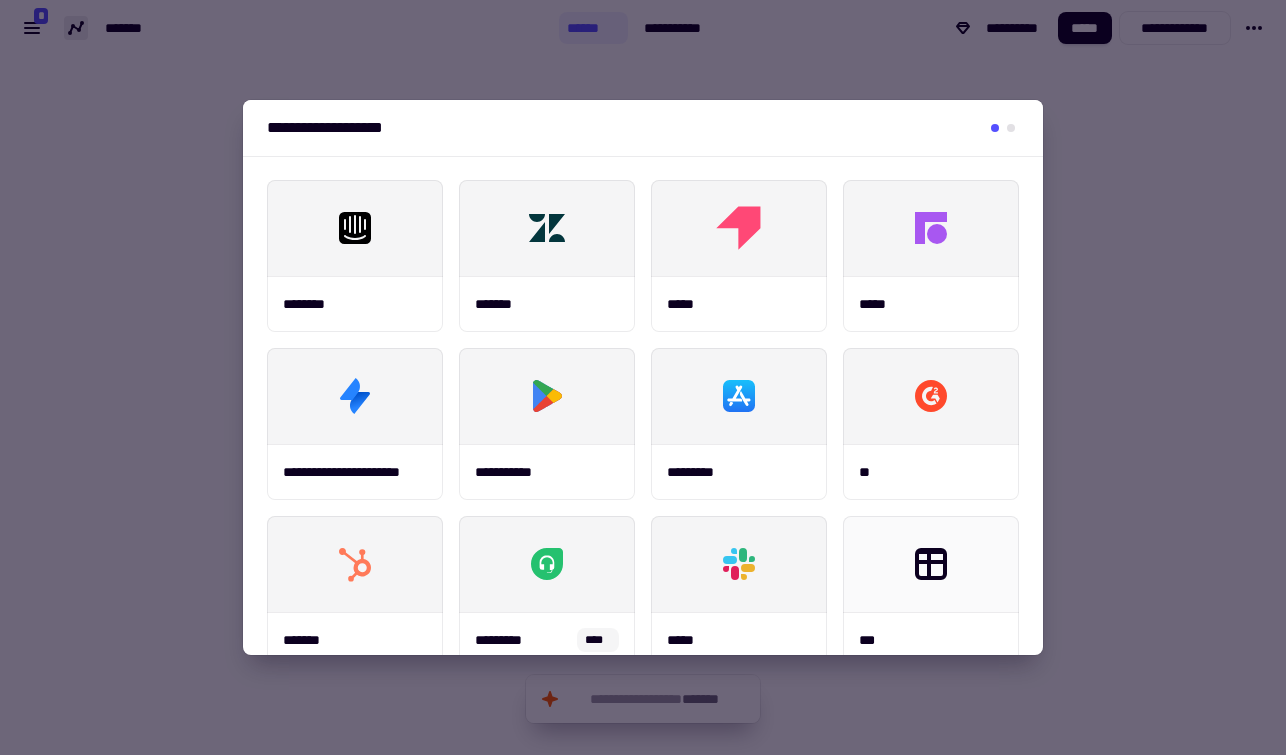 click at bounding box center [643, 377] 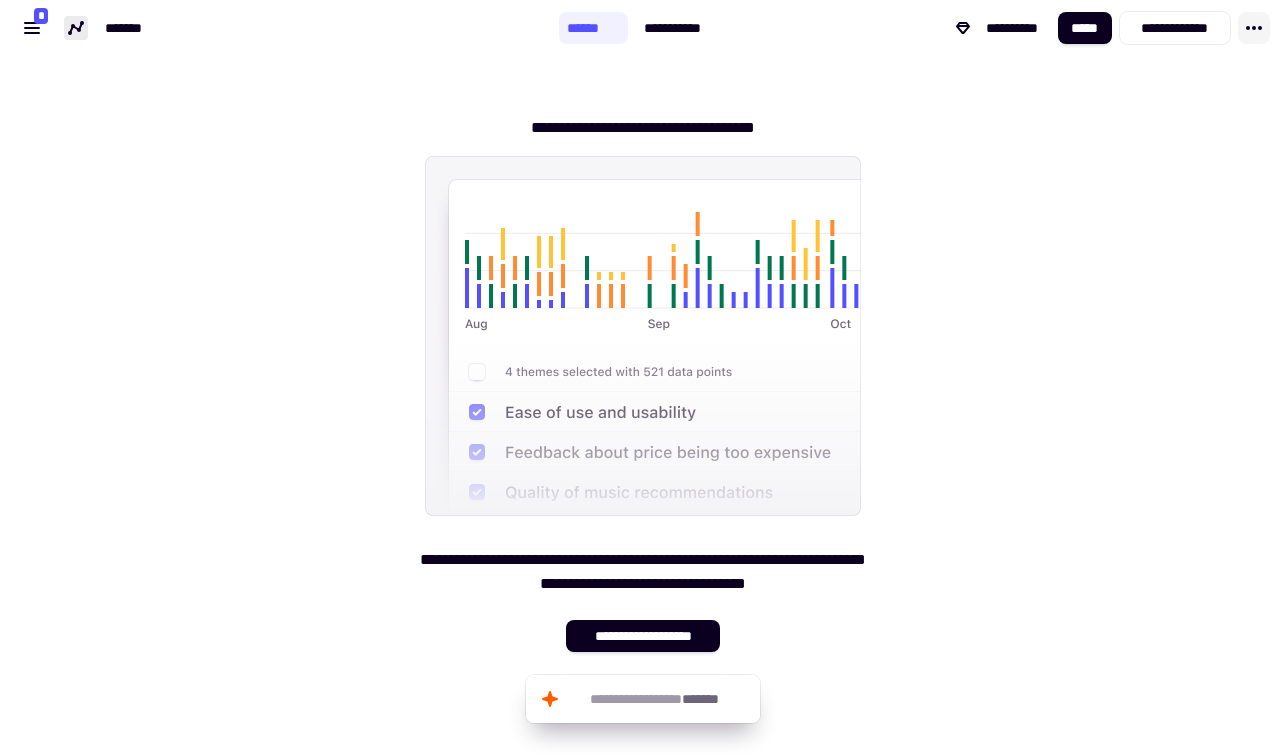 click 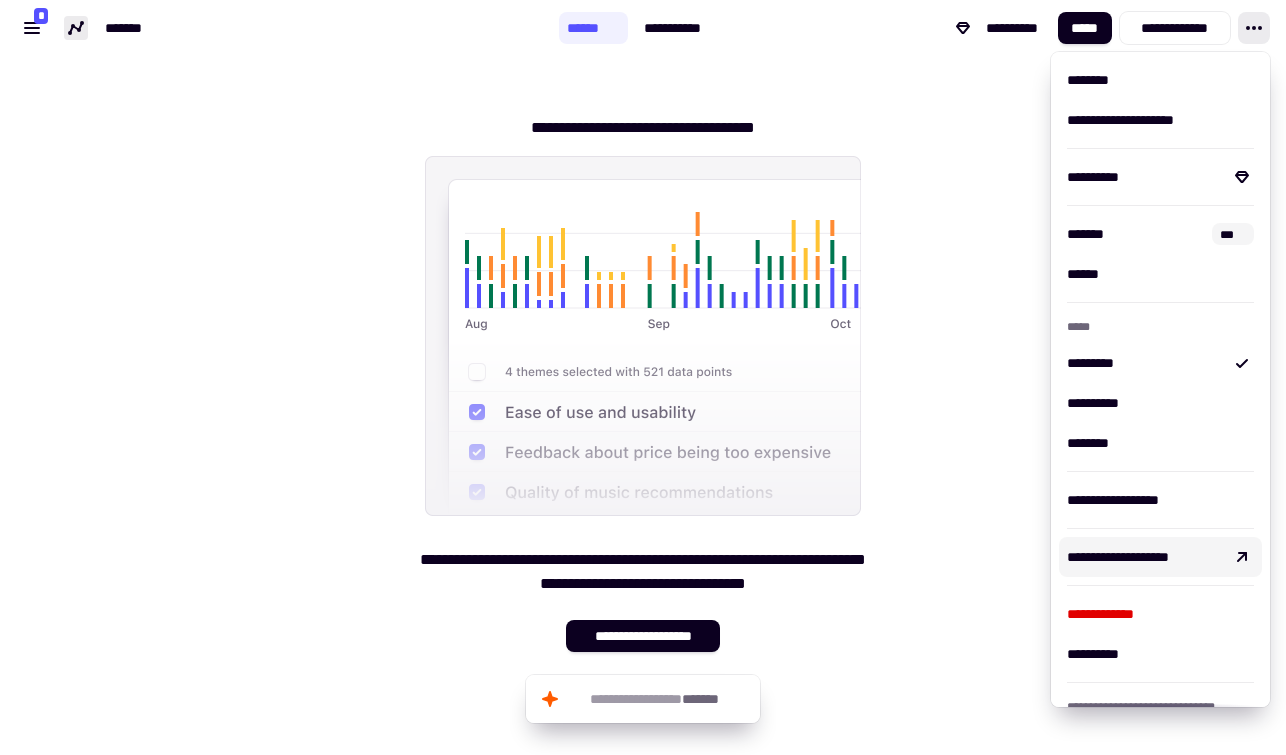 scroll, scrollTop: 72, scrollLeft: 0, axis: vertical 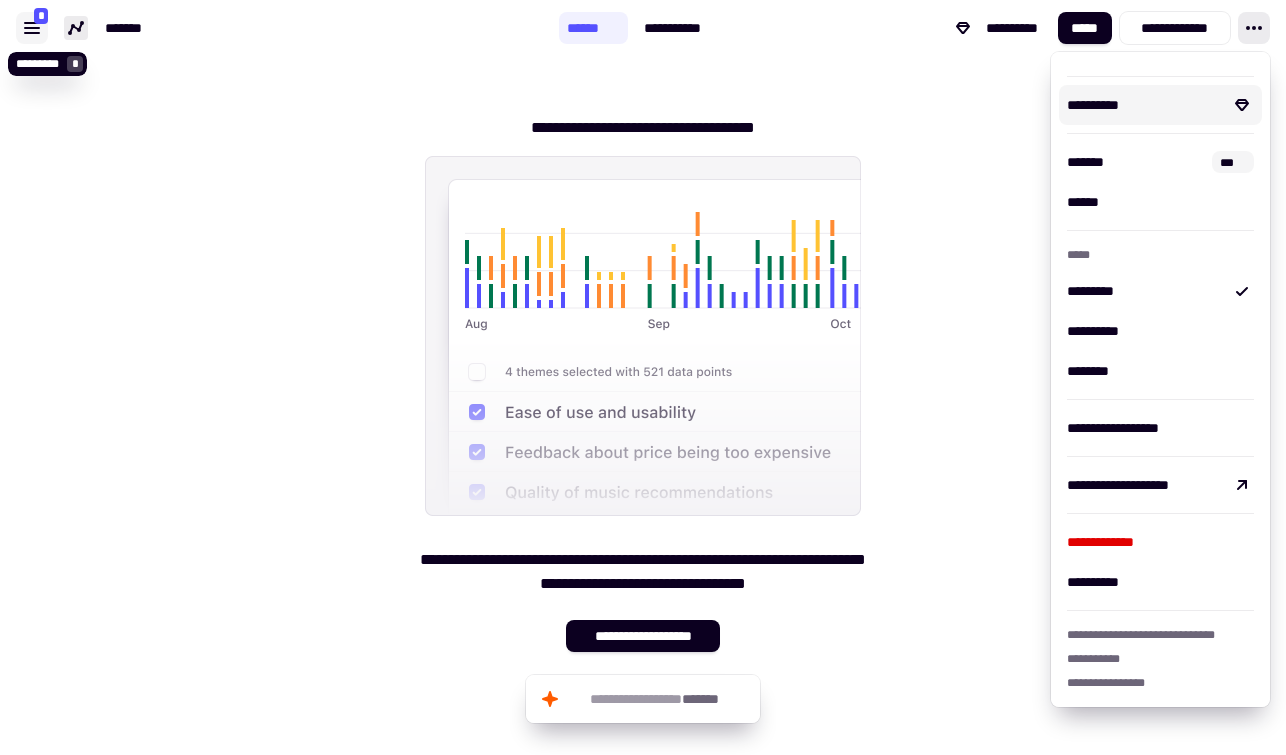 click 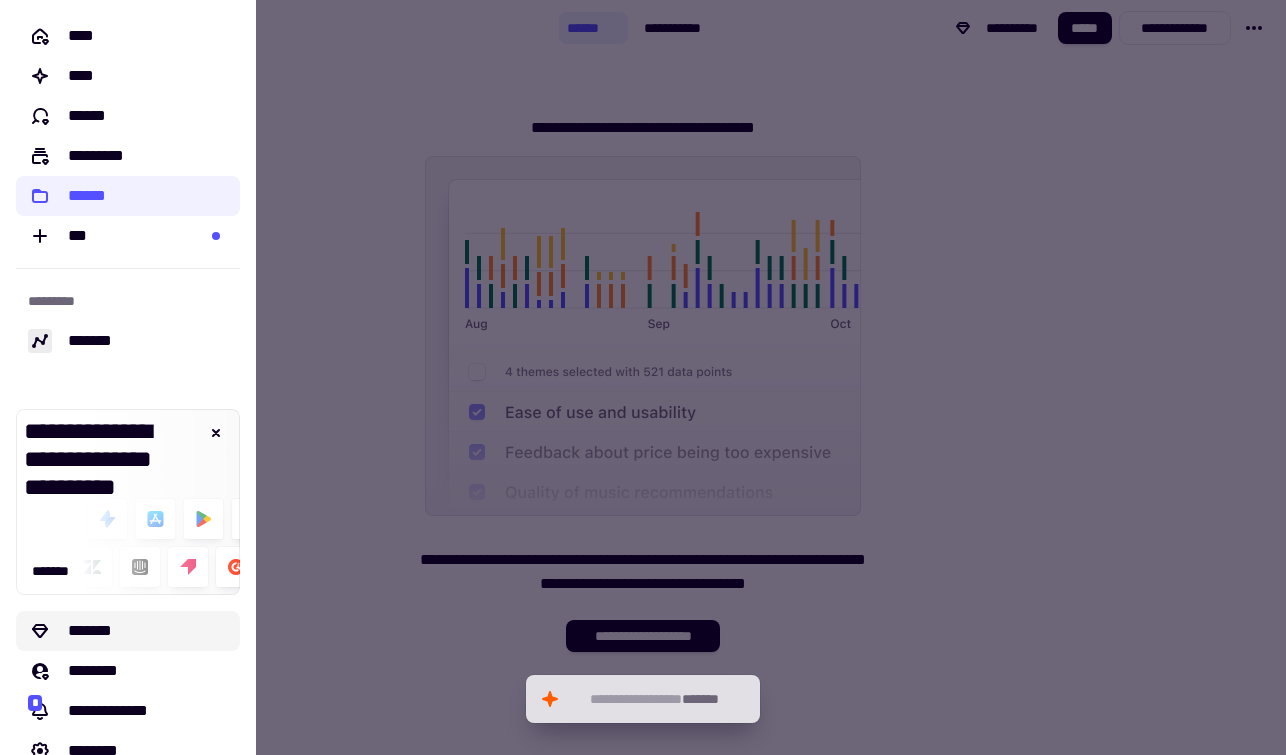 click on "*******" 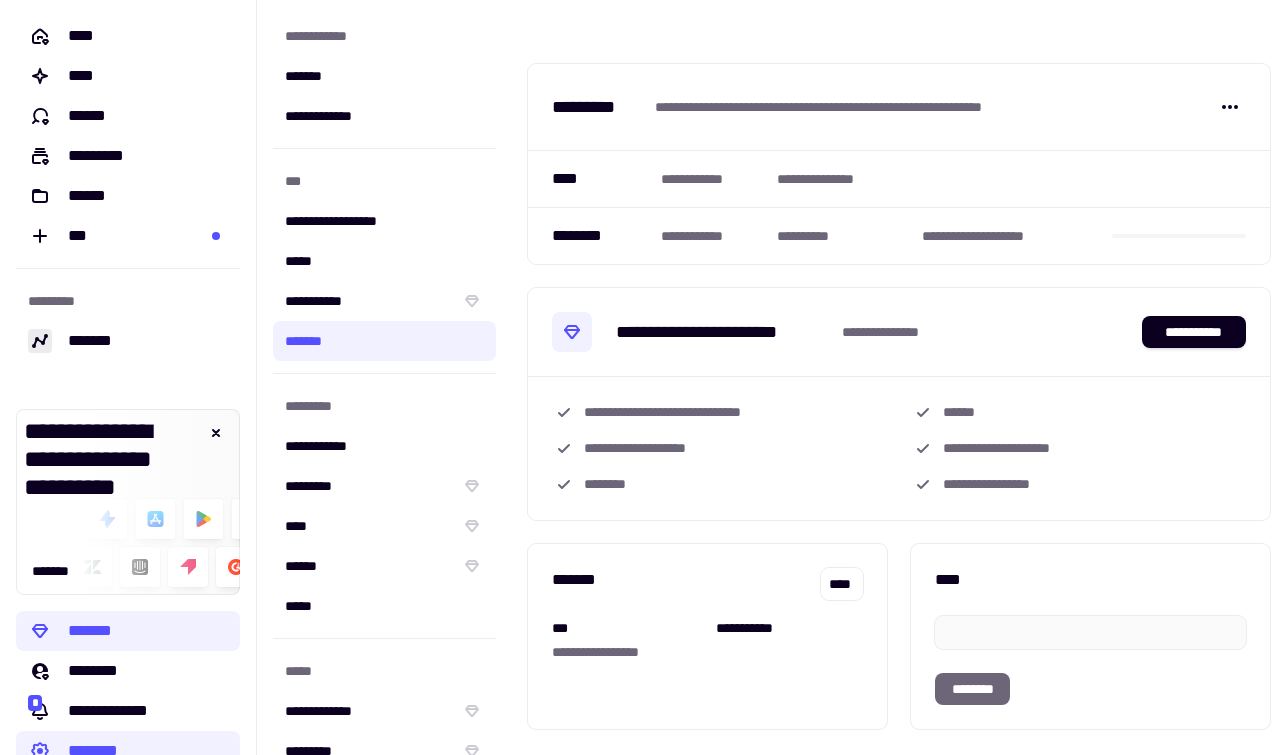 scroll, scrollTop: 33, scrollLeft: 0, axis: vertical 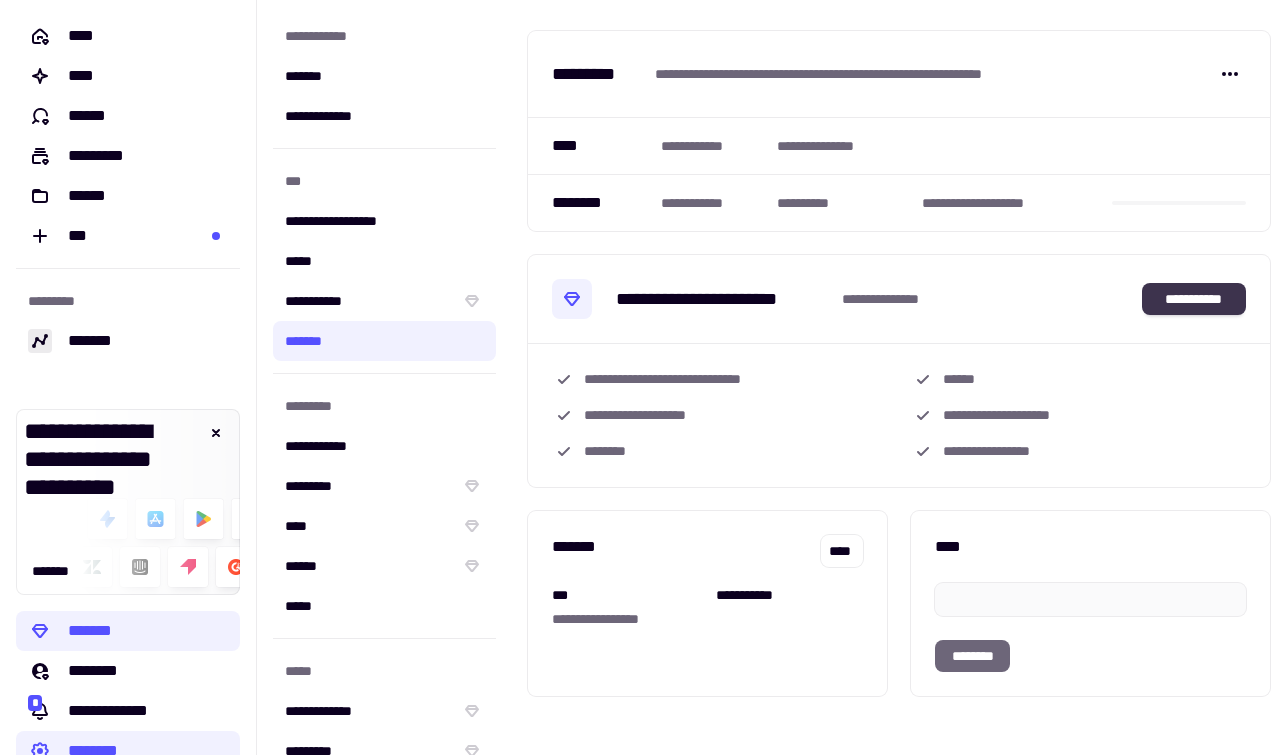 click on "**********" 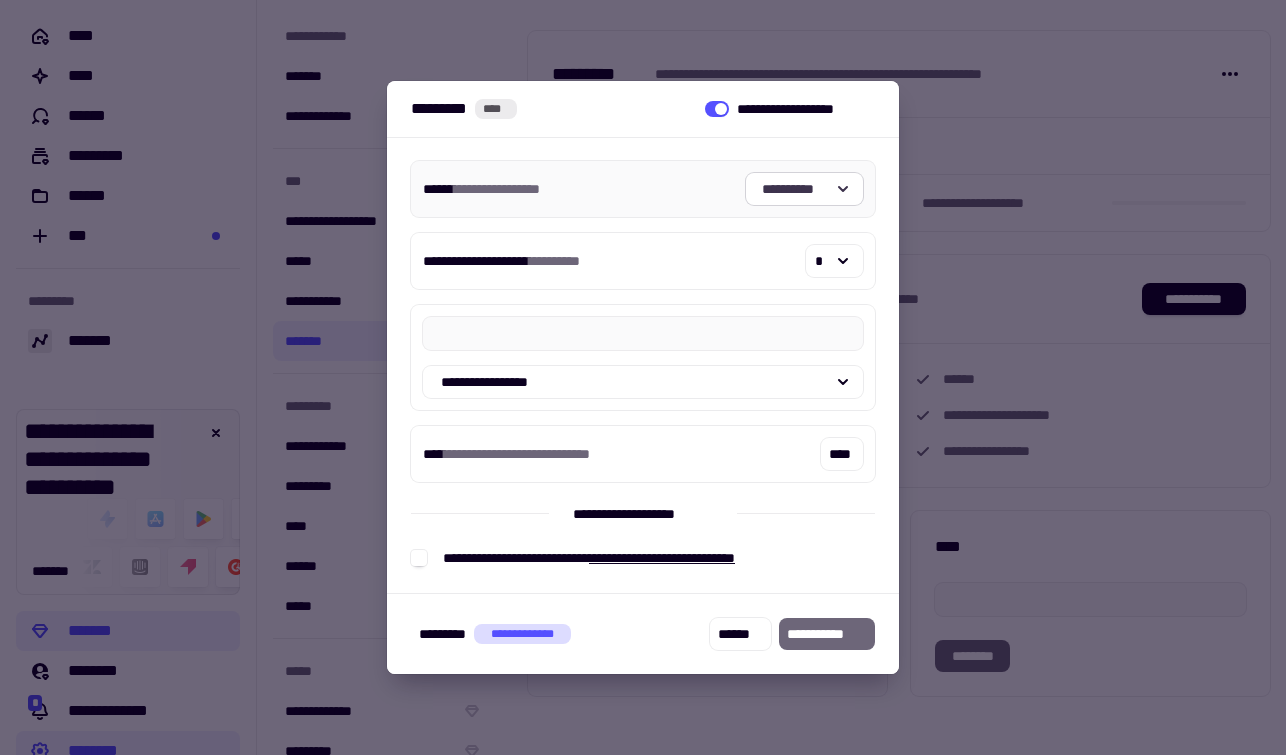 click on "**********" 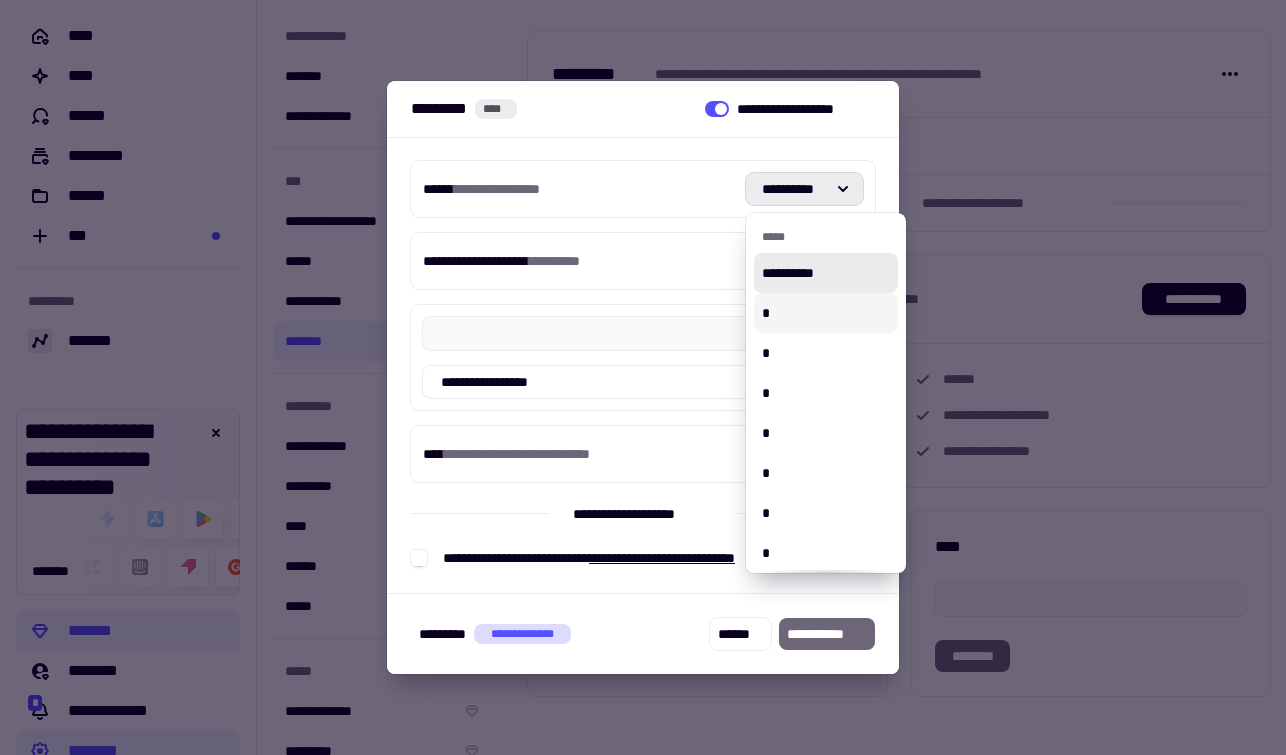 click on "*" at bounding box center [826, 313] 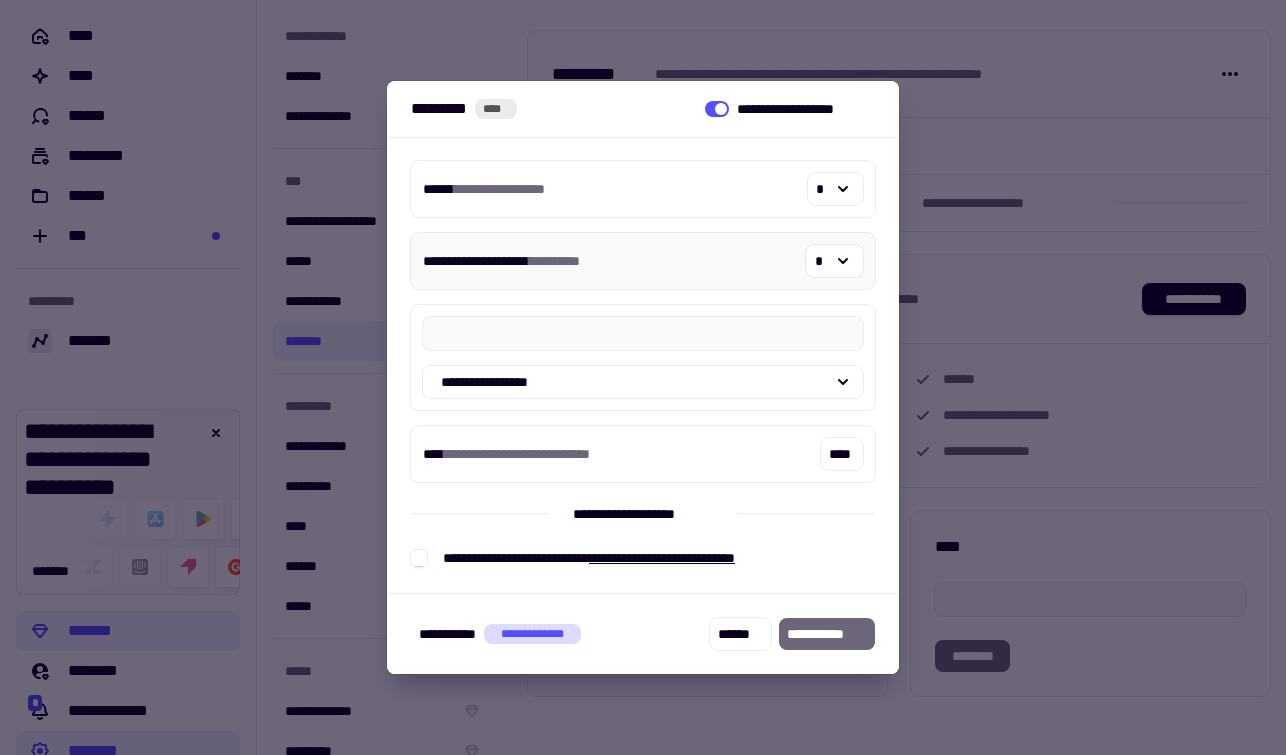 click on "**********" at bounding box center [643, 261] 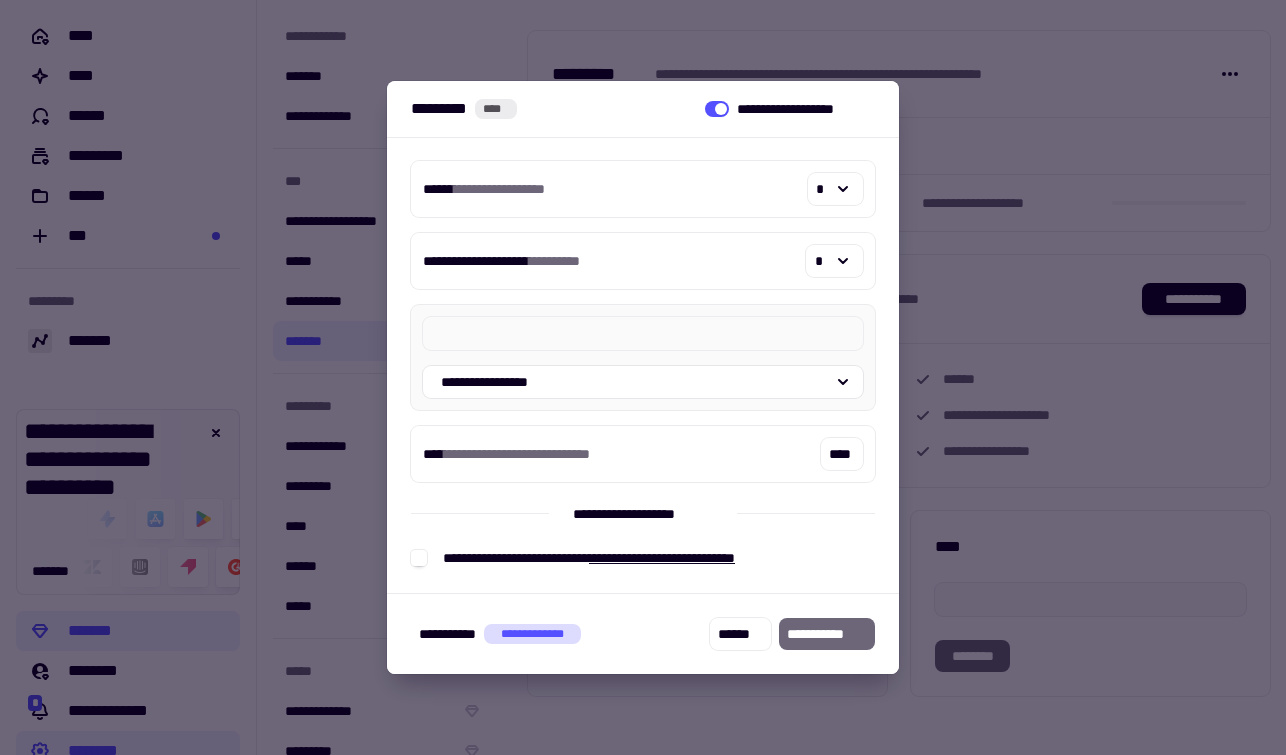 click at bounding box center [643, 345] 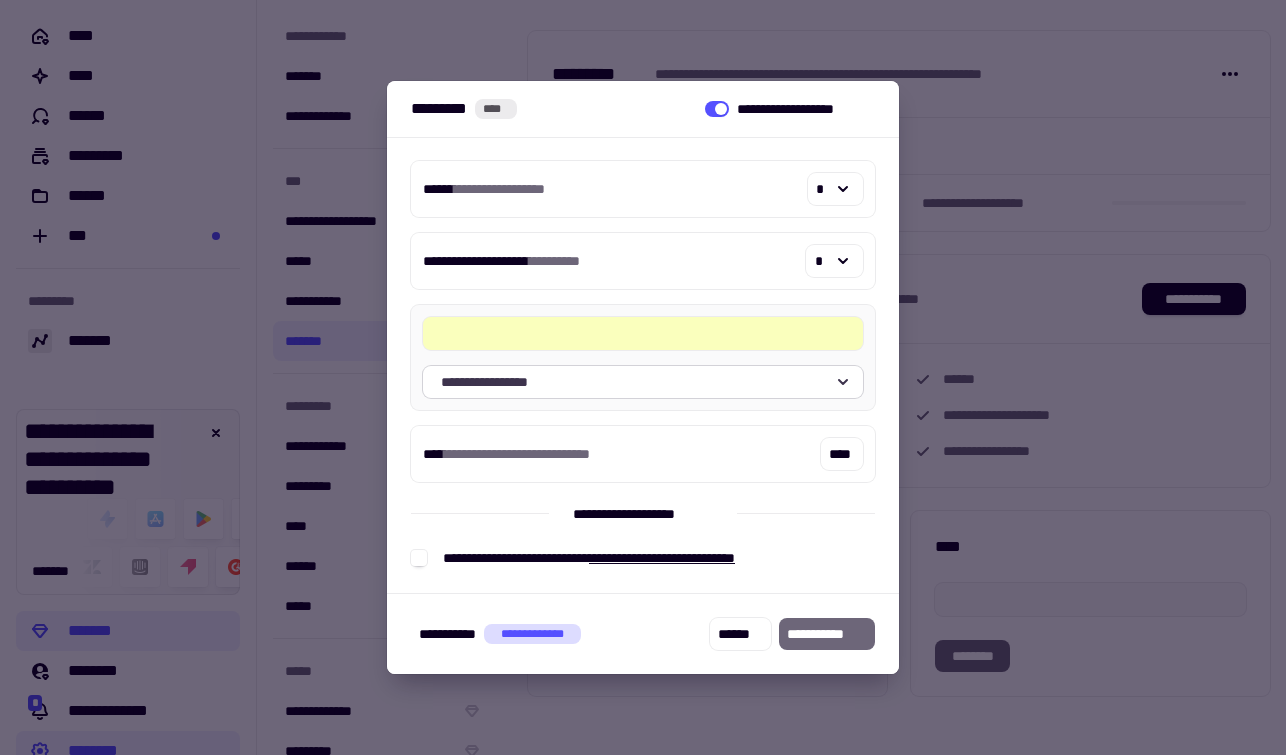 click on "**********" 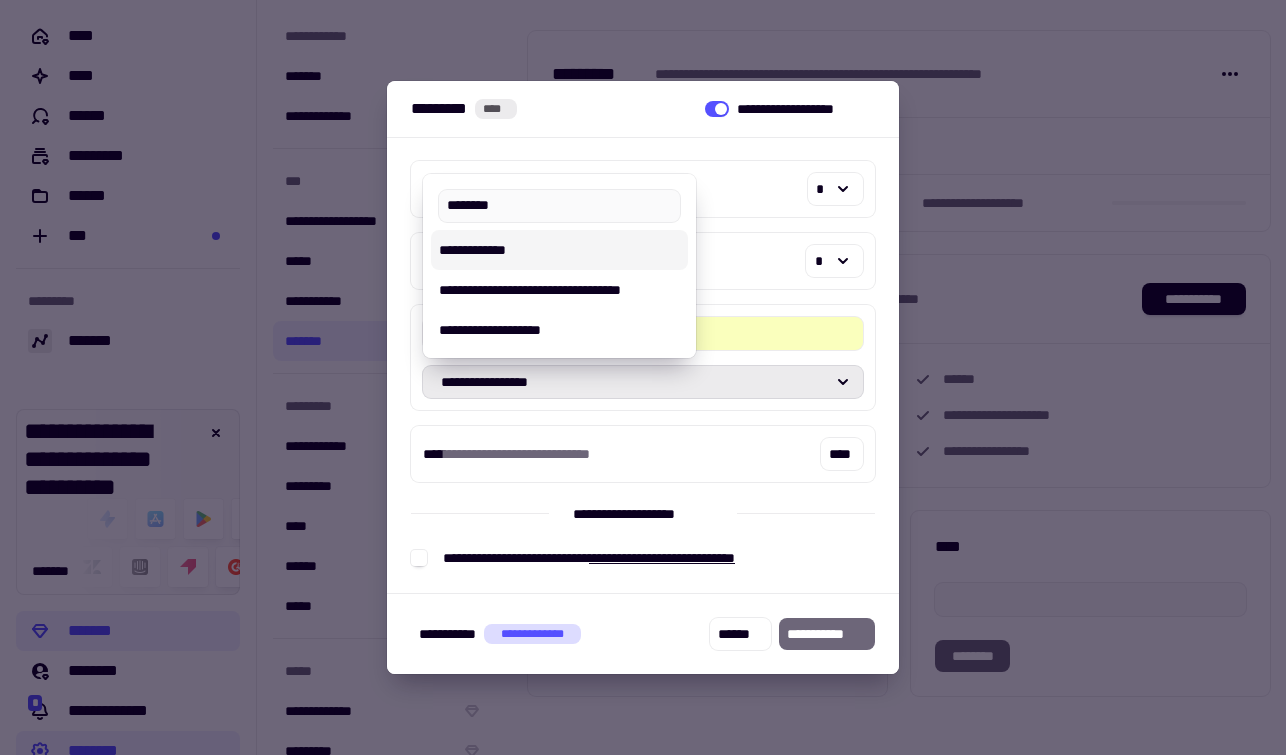 type on "********" 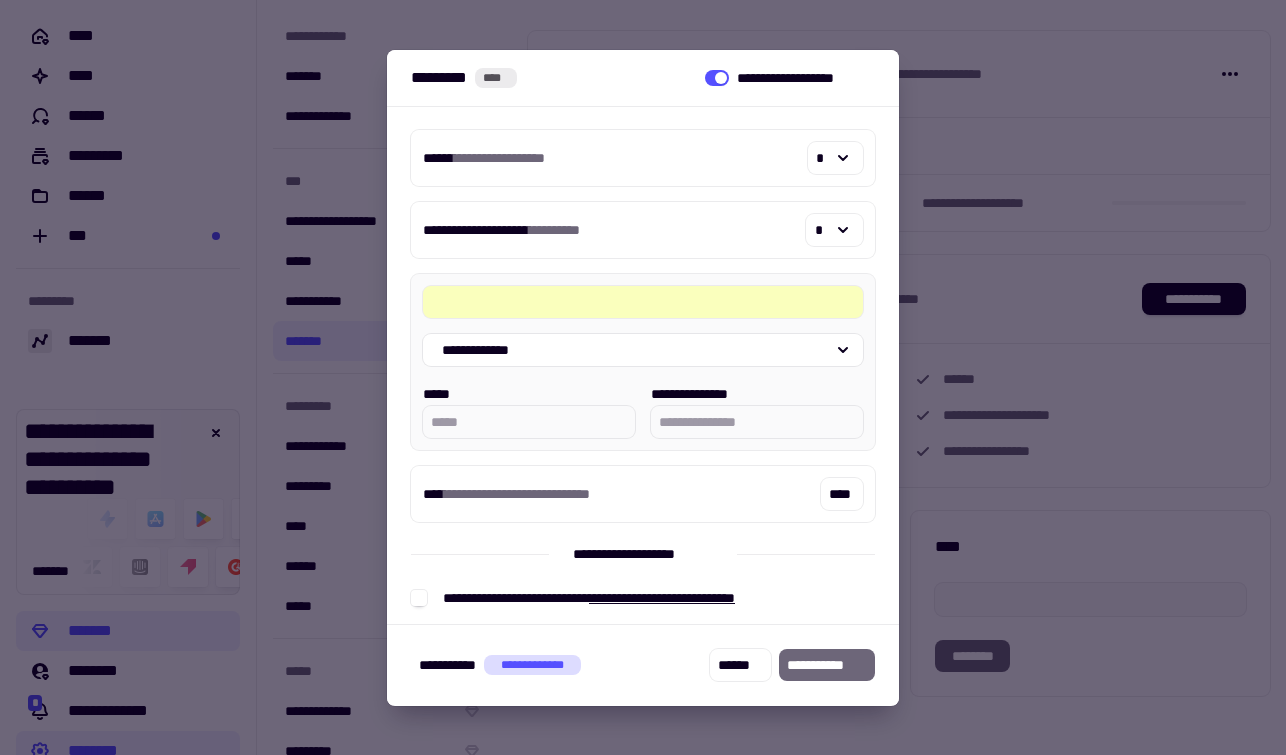 click on "*****" at bounding box center [529, 410] 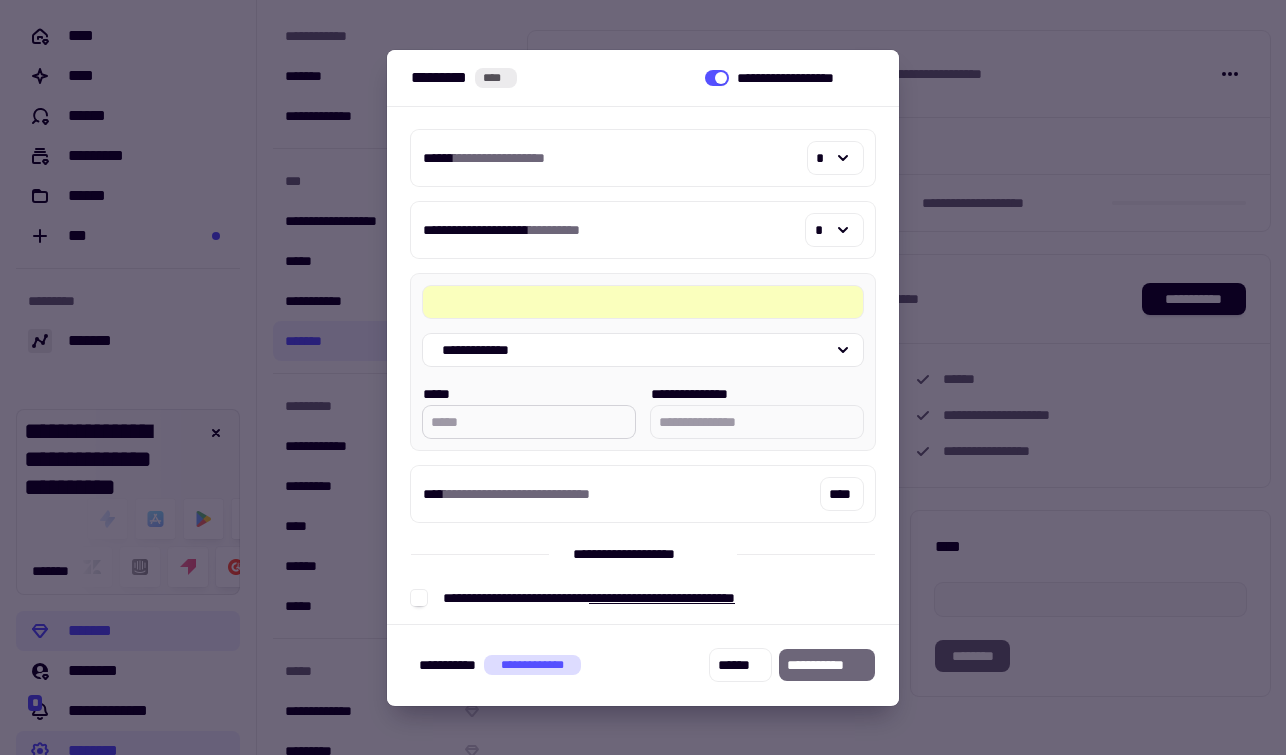 click on "*****" at bounding box center [529, 422] 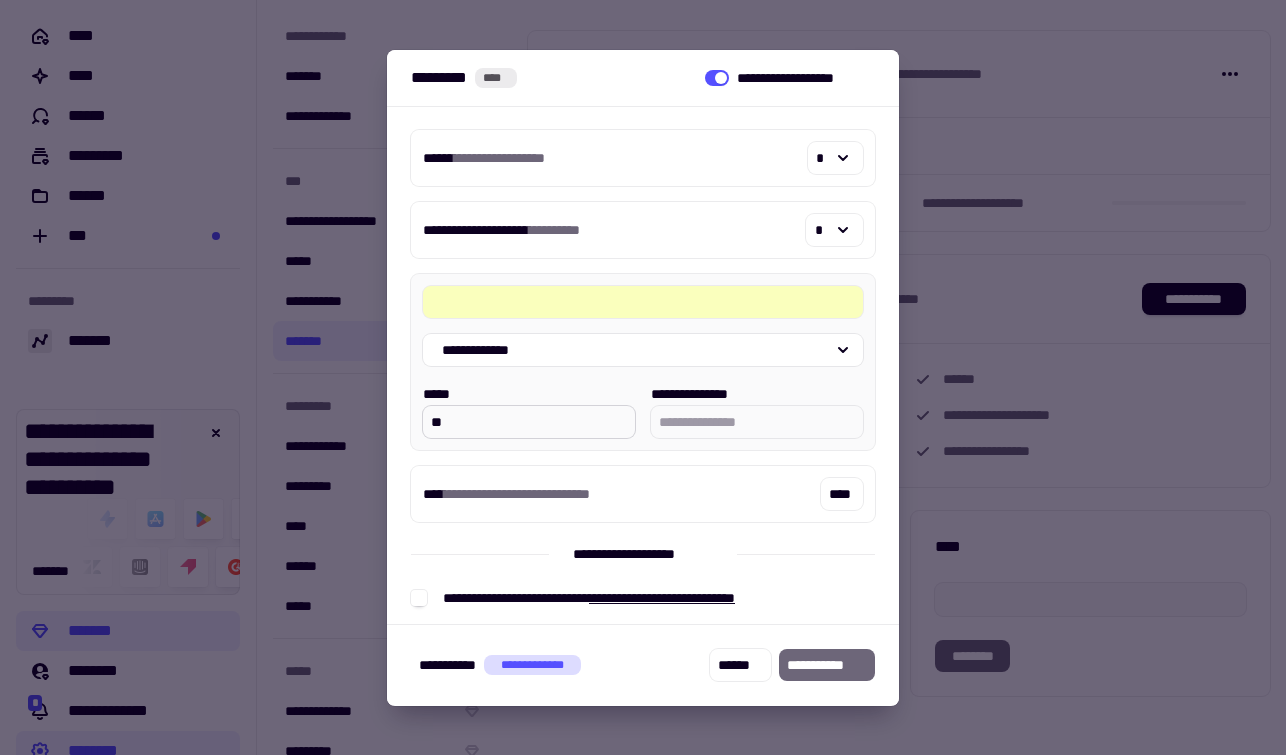 type on "*****" 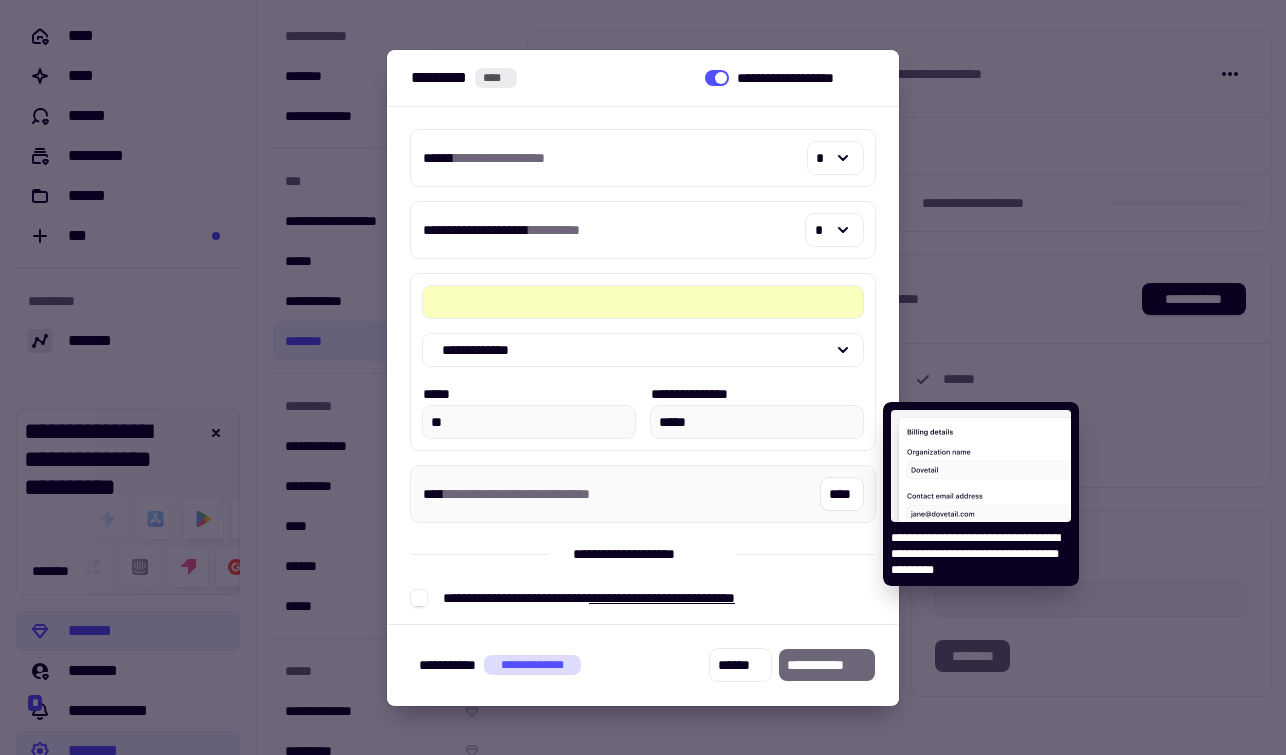 scroll, scrollTop: 9, scrollLeft: 0, axis: vertical 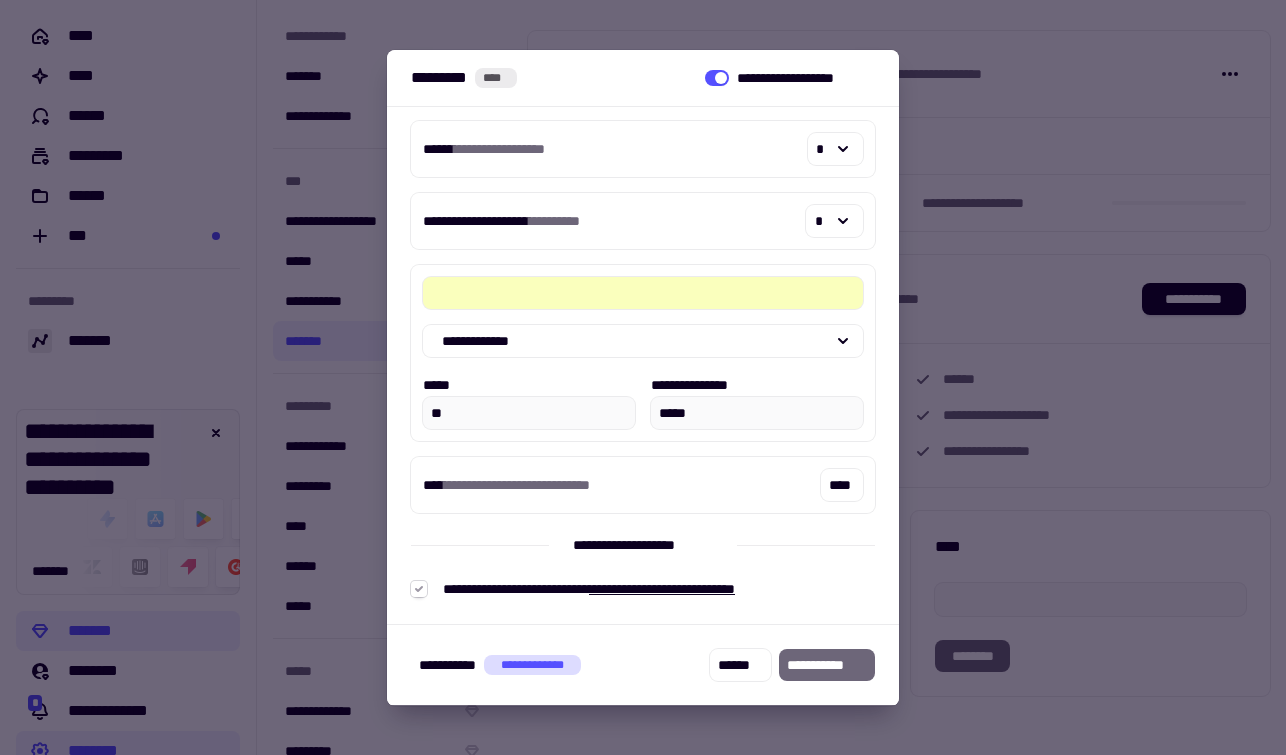 click 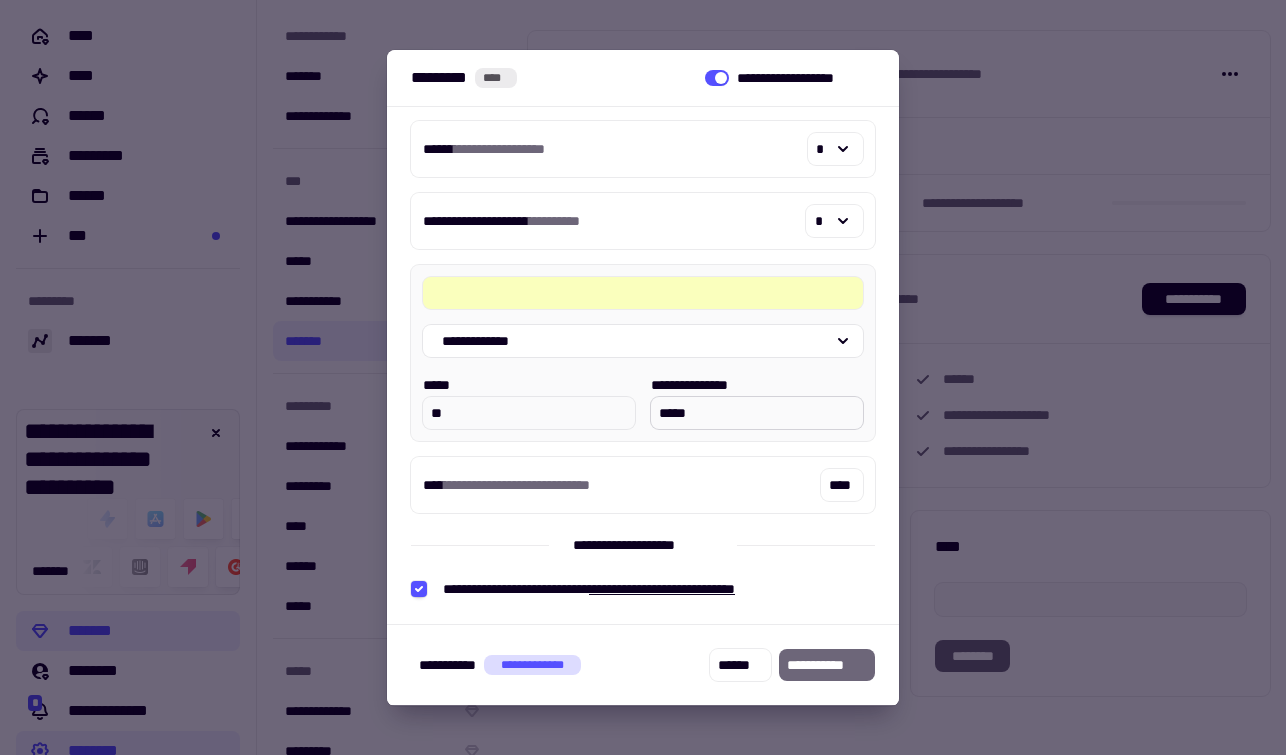 scroll, scrollTop: 0, scrollLeft: 0, axis: both 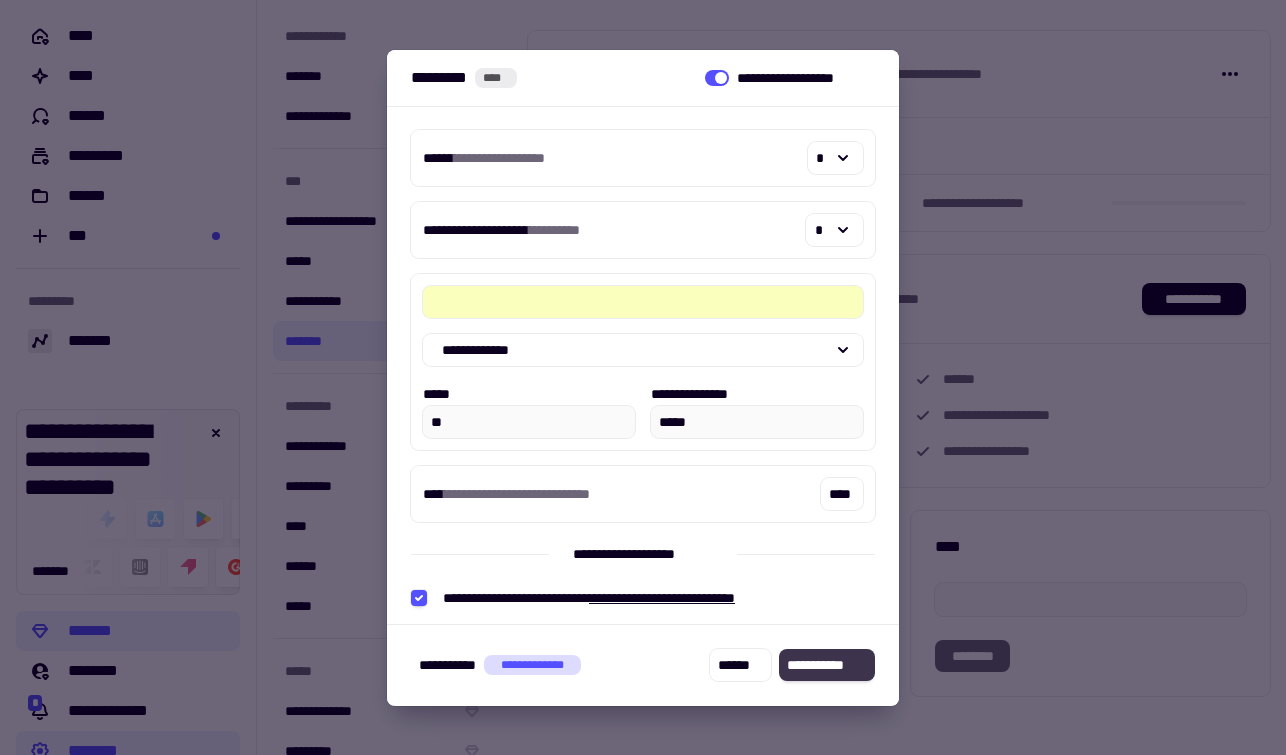 click on "**********" at bounding box center (827, 666) 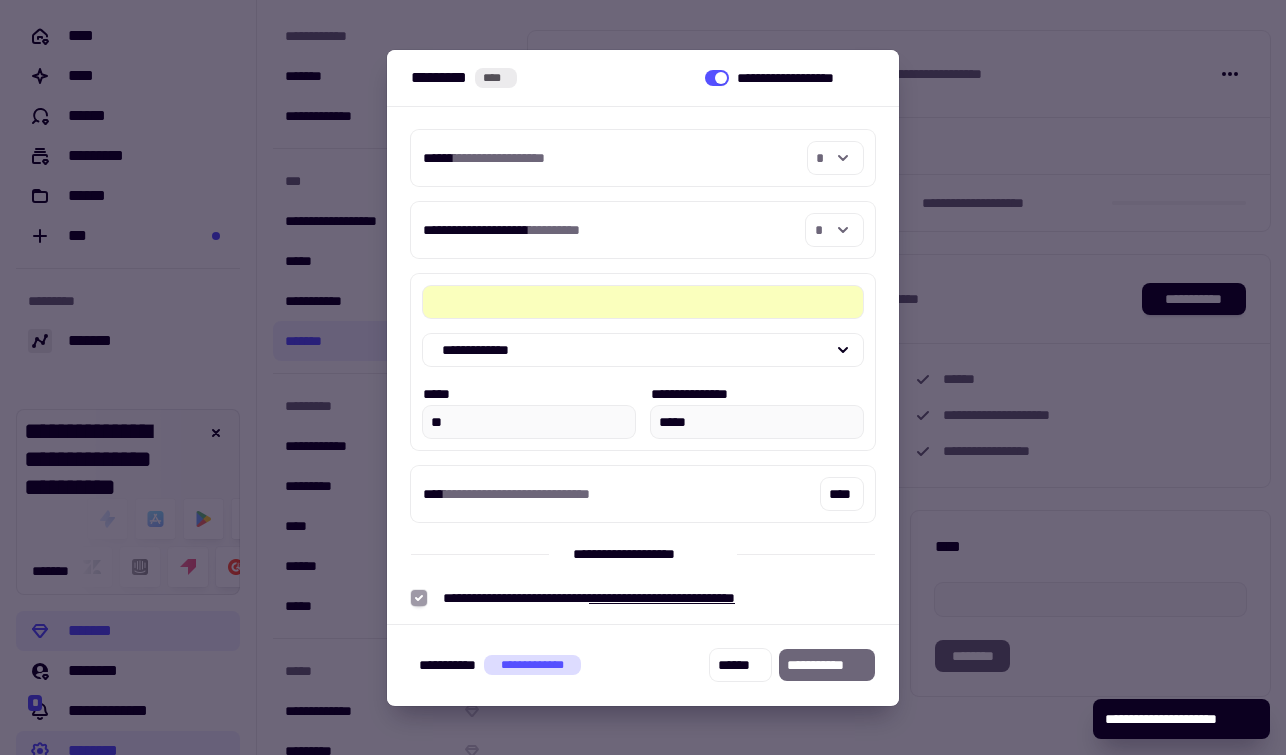 scroll, scrollTop: 21, scrollLeft: 0, axis: vertical 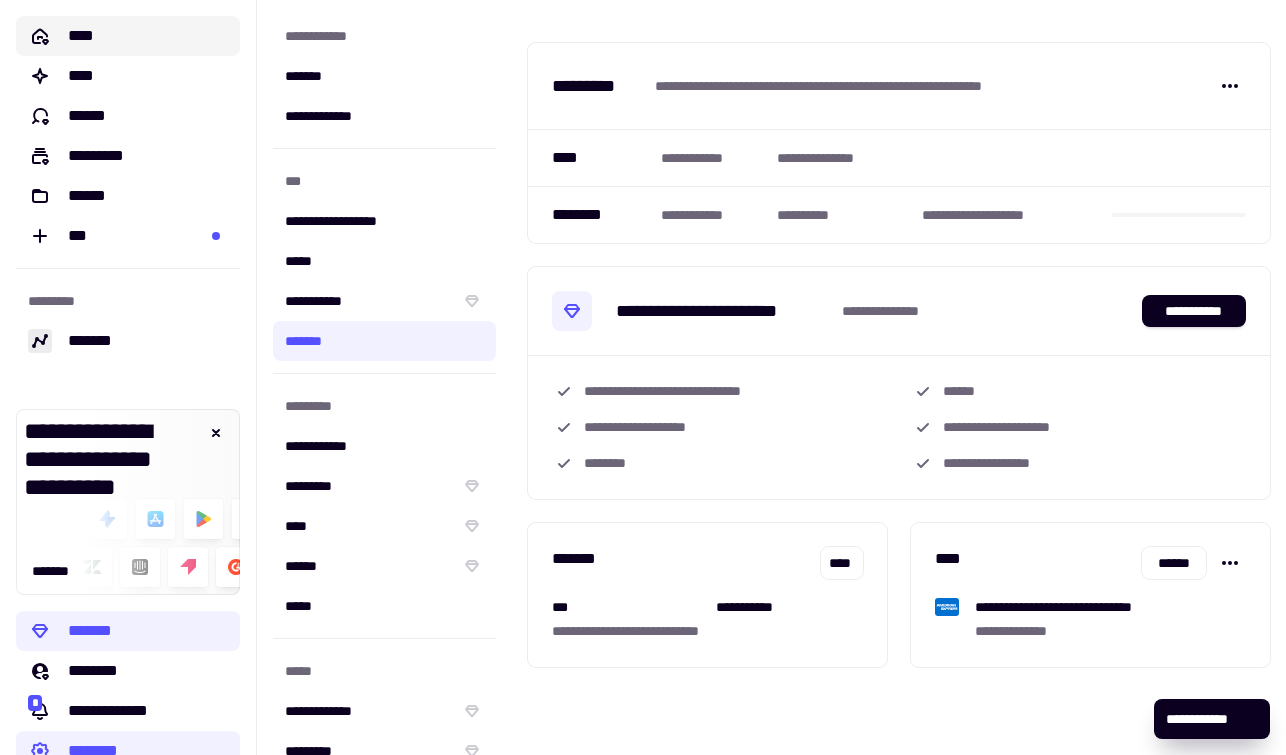 click on "****" 